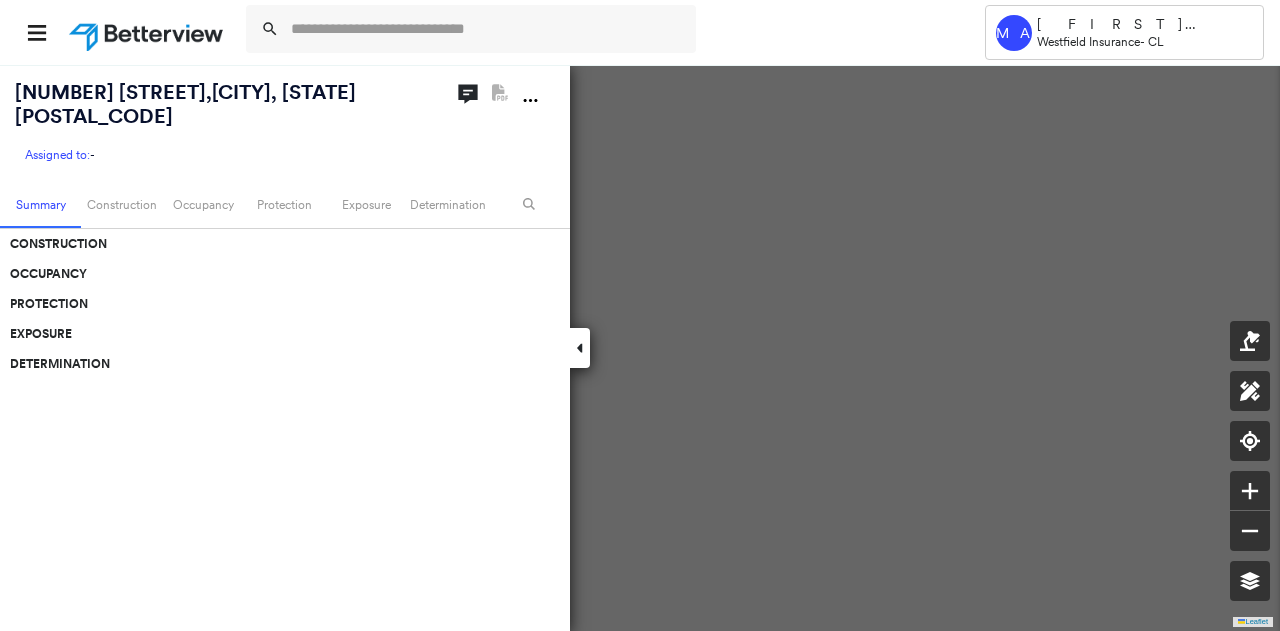 scroll, scrollTop: 0, scrollLeft: 0, axis: both 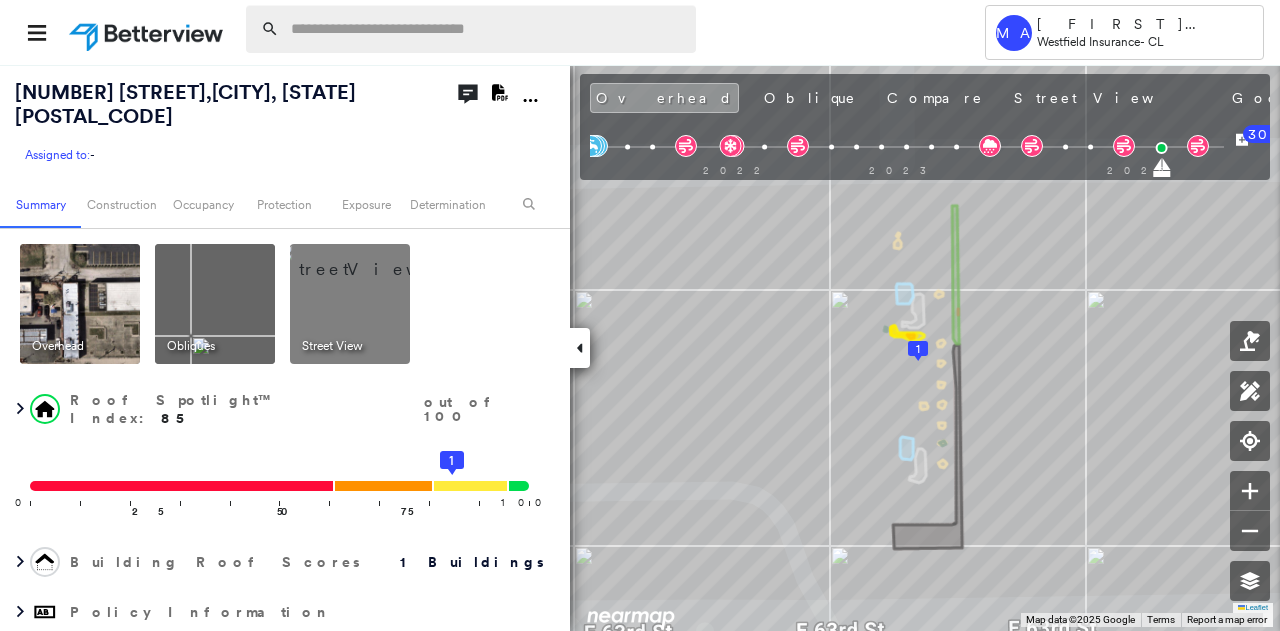 click at bounding box center [487, 29] 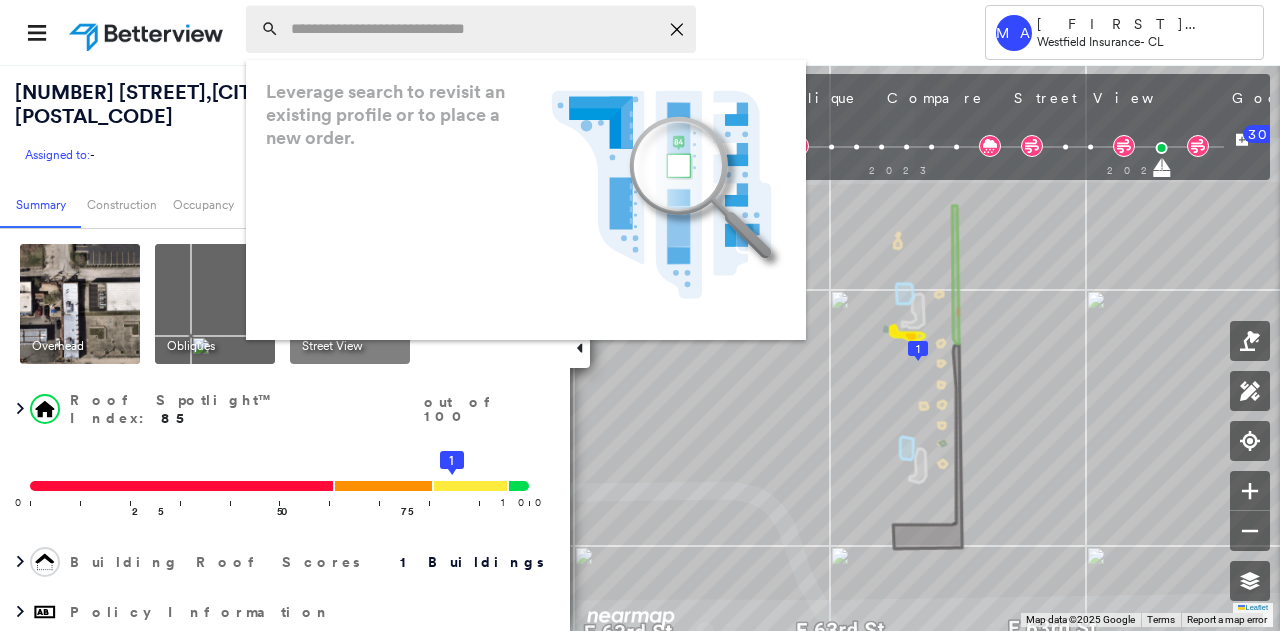paste on "**********" 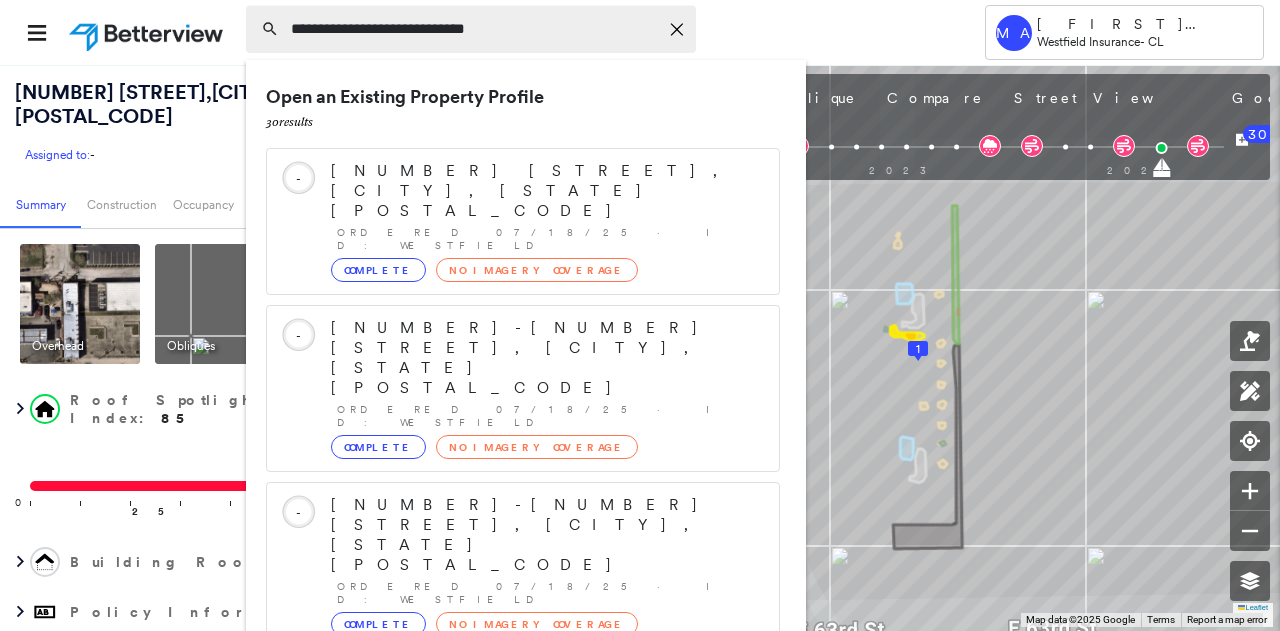 type on "**********" 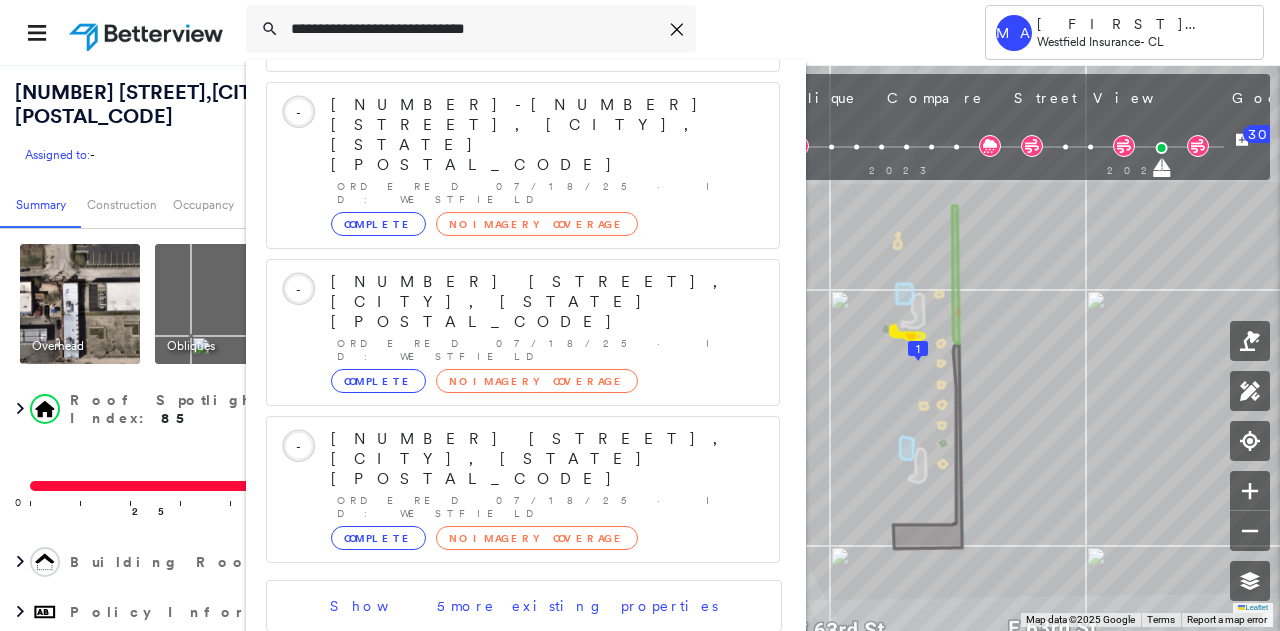 scroll, scrollTop: 206, scrollLeft: 0, axis: vertical 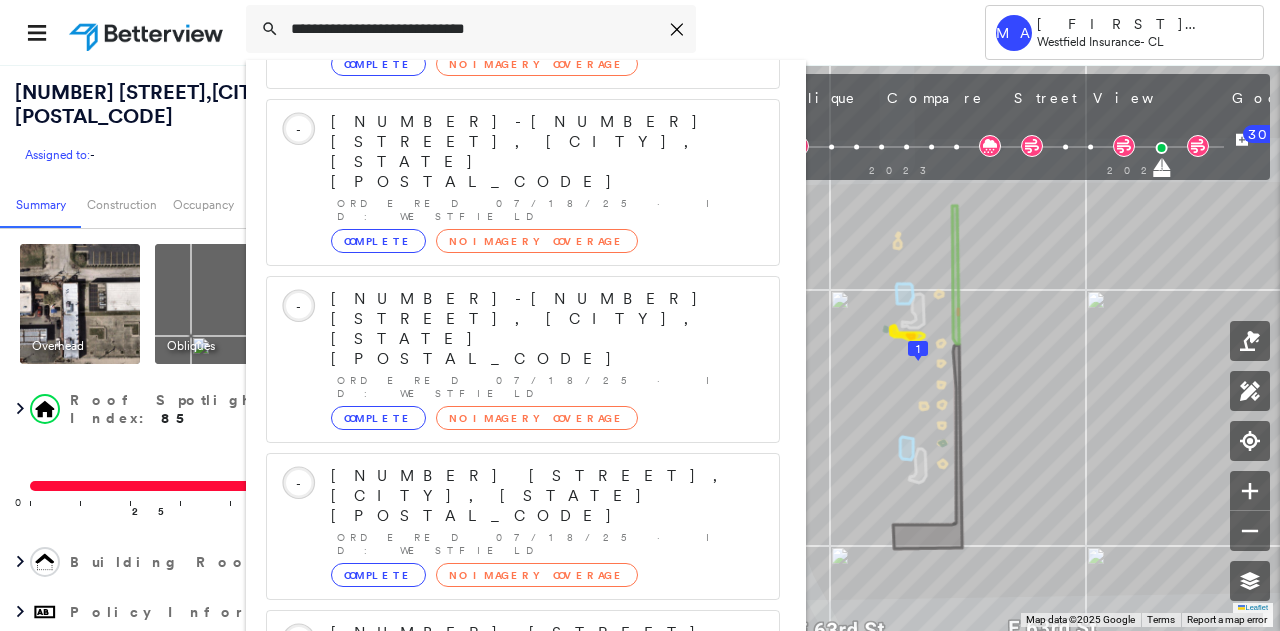 click on "527 Auburn Dr, Island Lake, IL 60042" at bounding box center [501, 945] 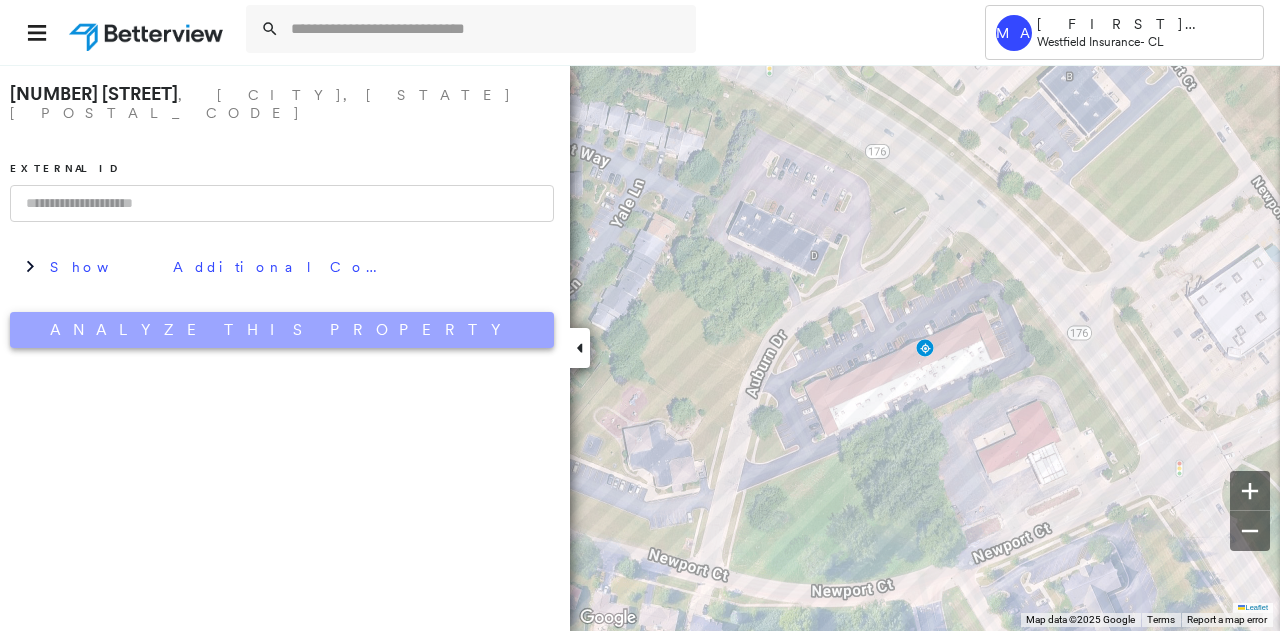 click on "Analyze This Property" at bounding box center [282, 330] 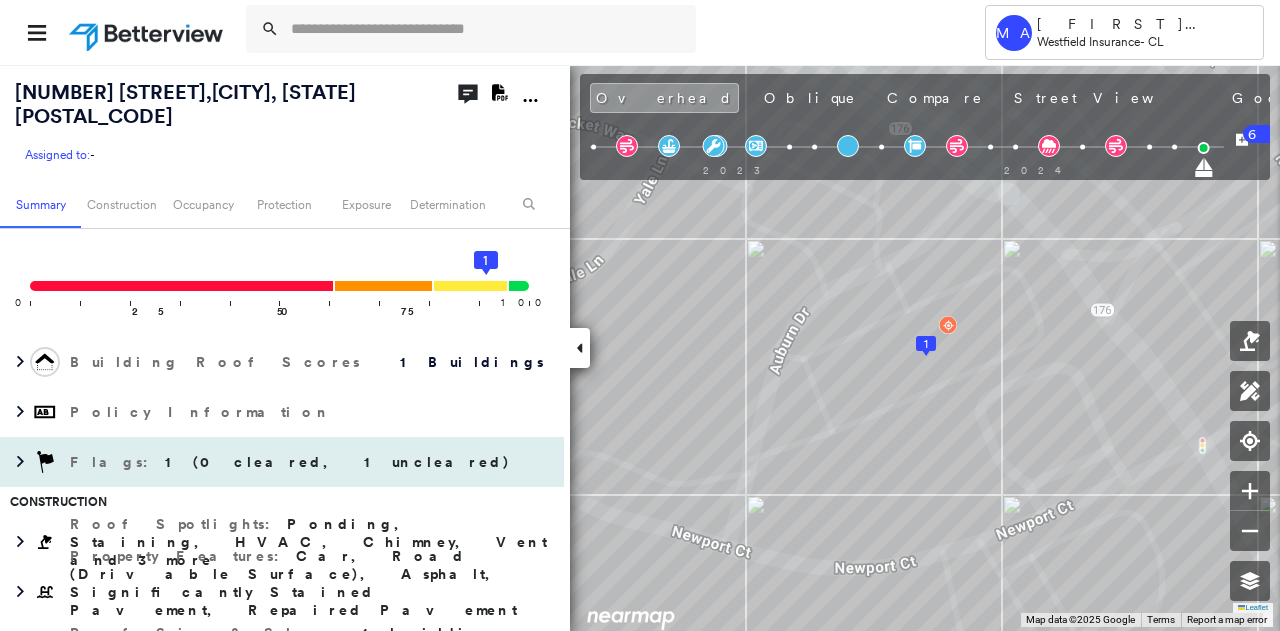 scroll, scrollTop: 300, scrollLeft: 0, axis: vertical 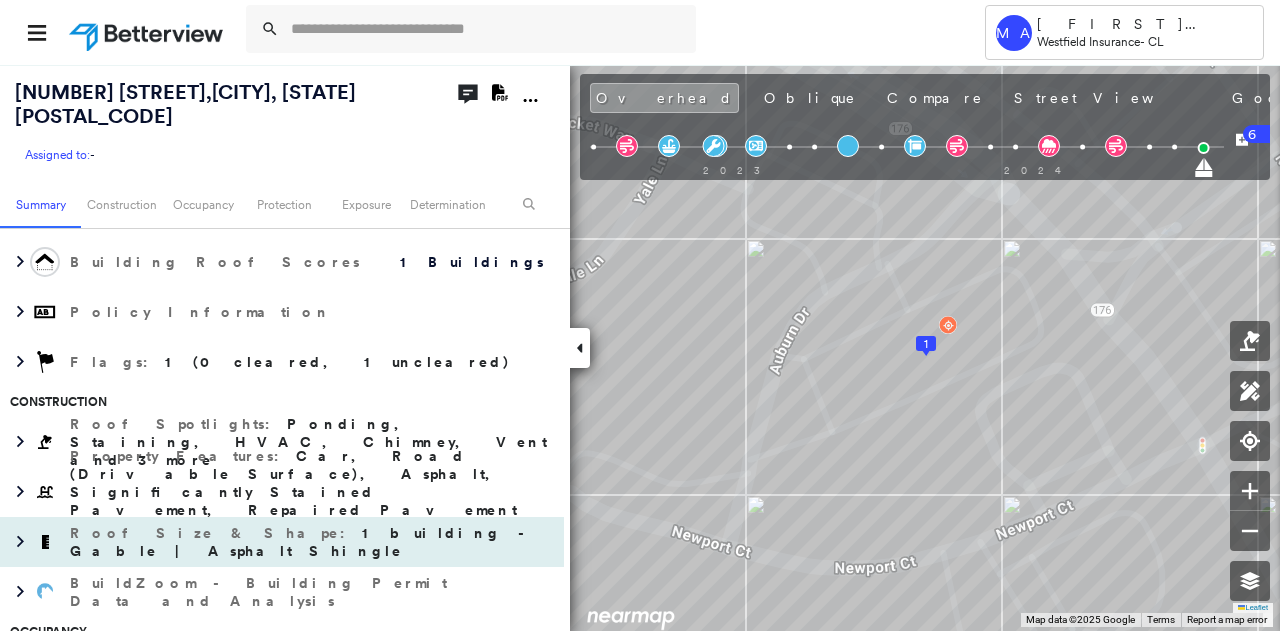 click on "Roof Size & Shape :  1 building  - Gable | Asphalt Shingle" at bounding box center (282, 542) 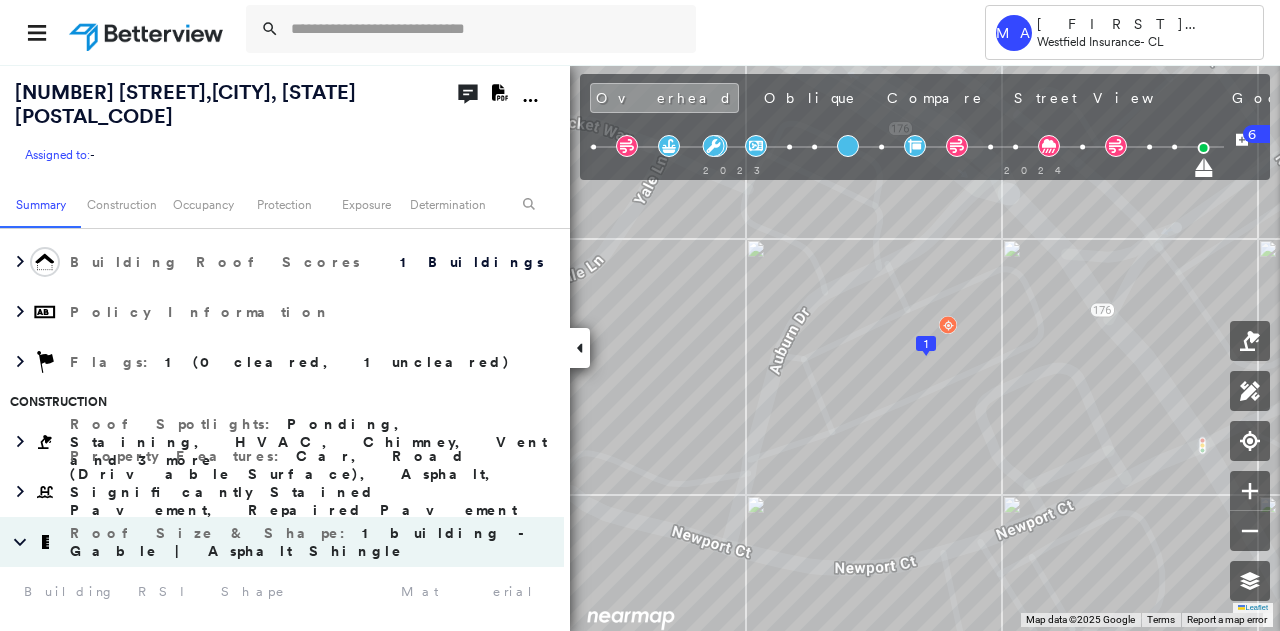 scroll, scrollTop: 400, scrollLeft: 0, axis: vertical 